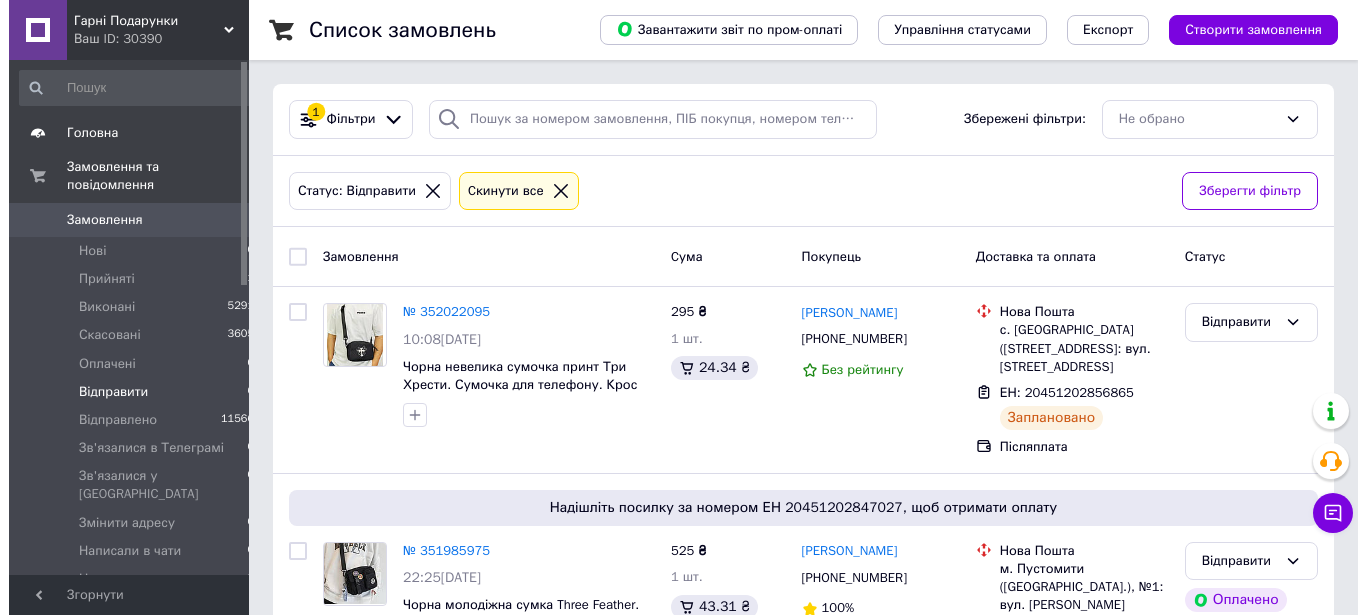 scroll, scrollTop: 0, scrollLeft: 0, axis: both 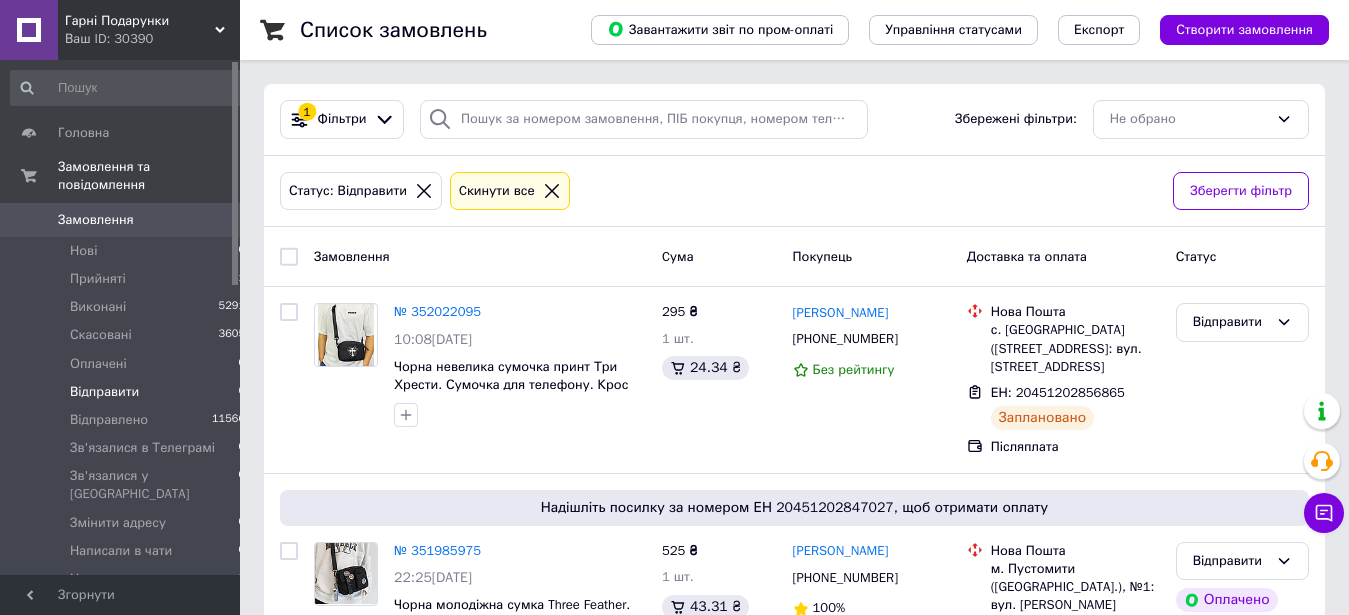 click on "Замовлення" at bounding box center (121, 220) 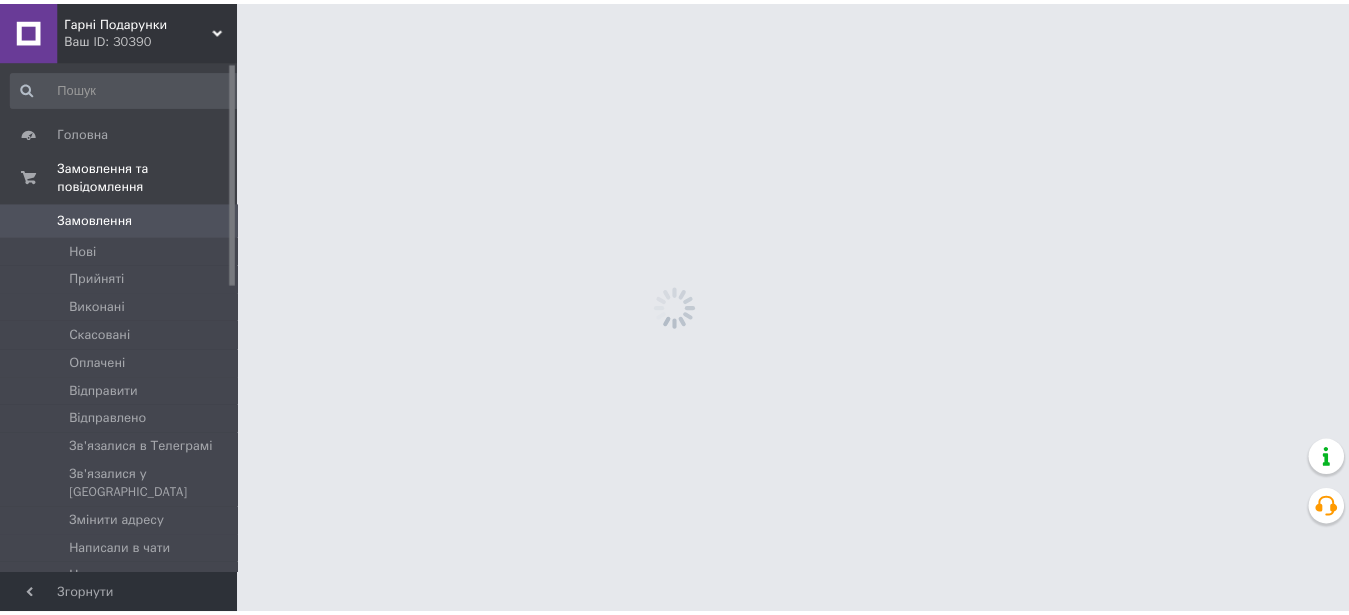 scroll, scrollTop: 0, scrollLeft: 0, axis: both 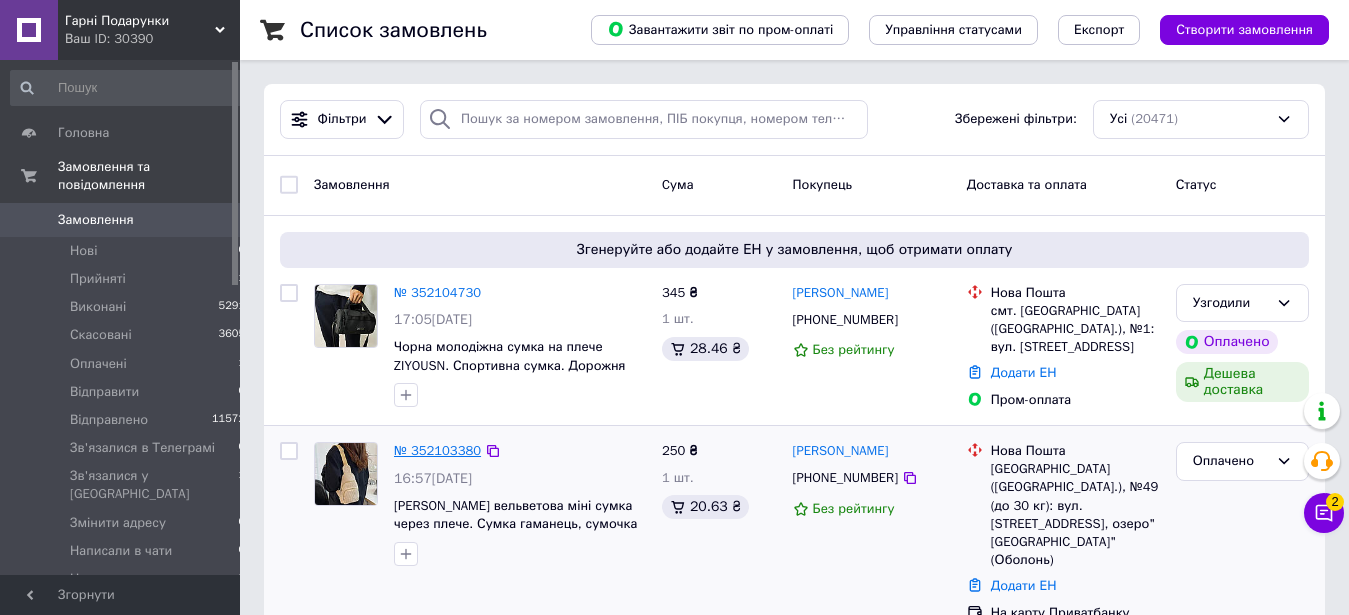 click on "№ 352103380" at bounding box center (437, 450) 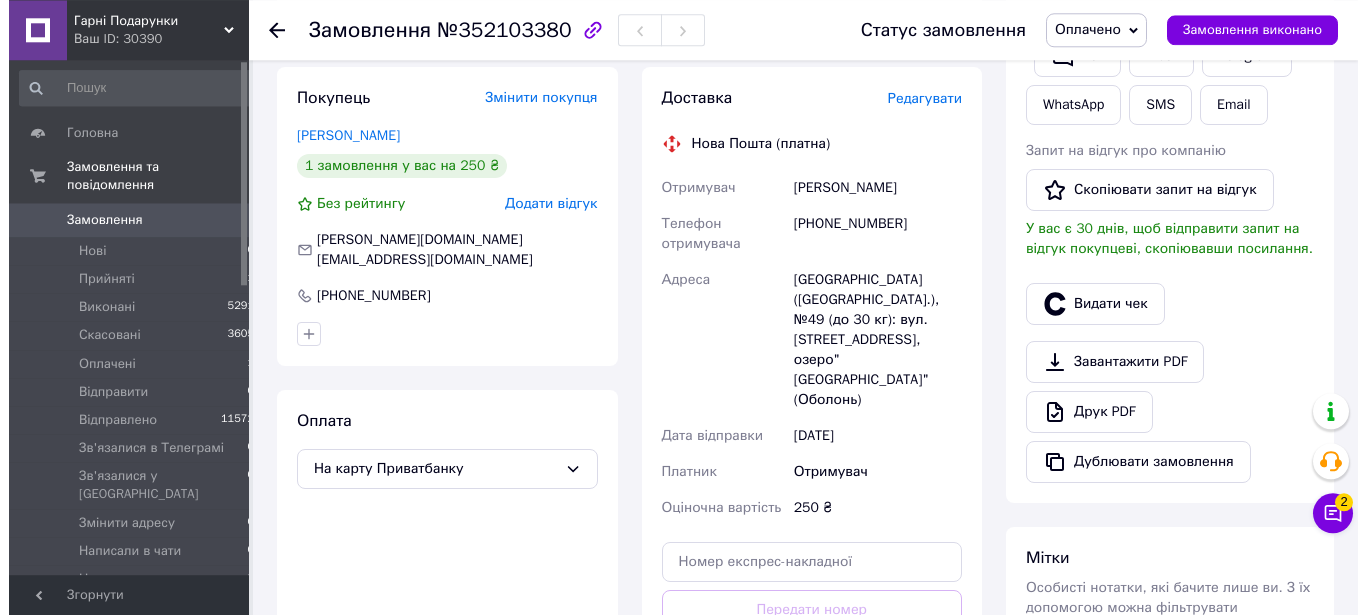 scroll, scrollTop: 419, scrollLeft: 0, axis: vertical 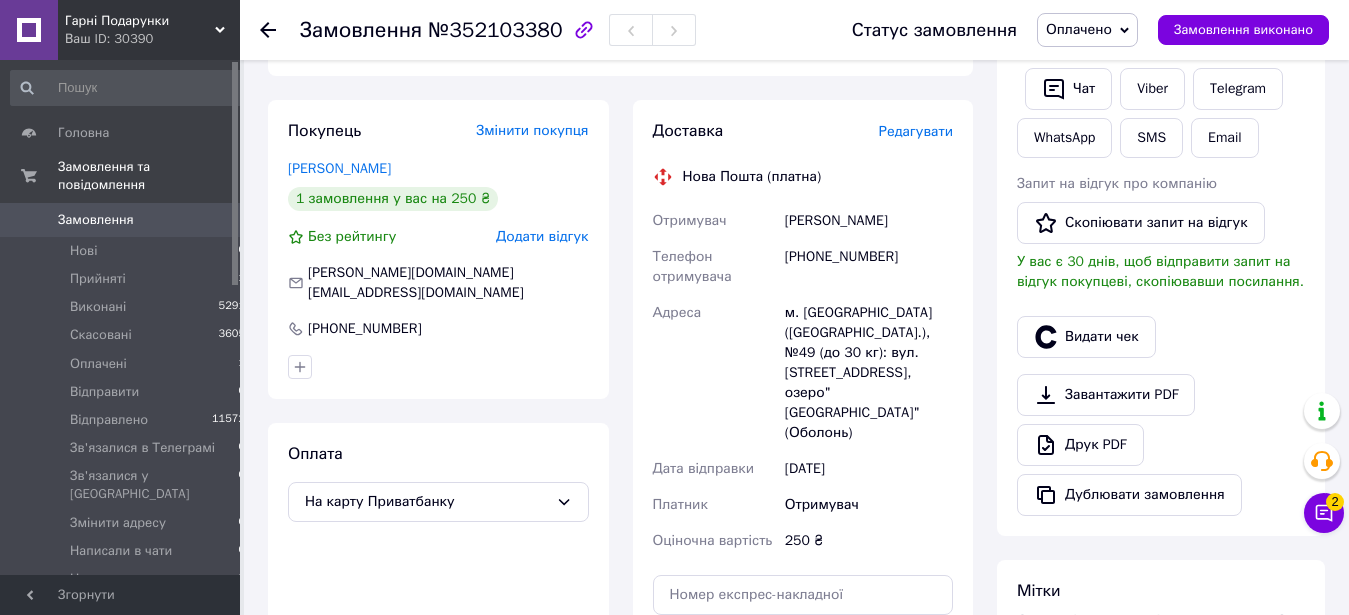 click on "Редагувати" at bounding box center [916, 131] 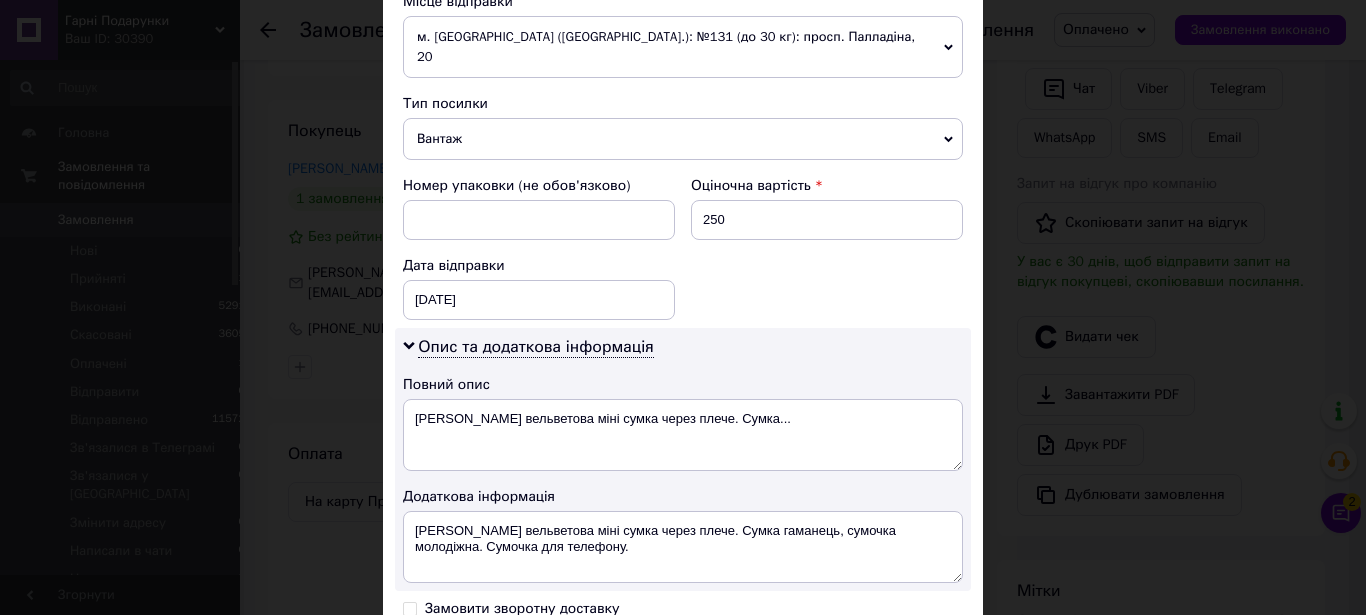 scroll, scrollTop: 631, scrollLeft: 0, axis: vertical 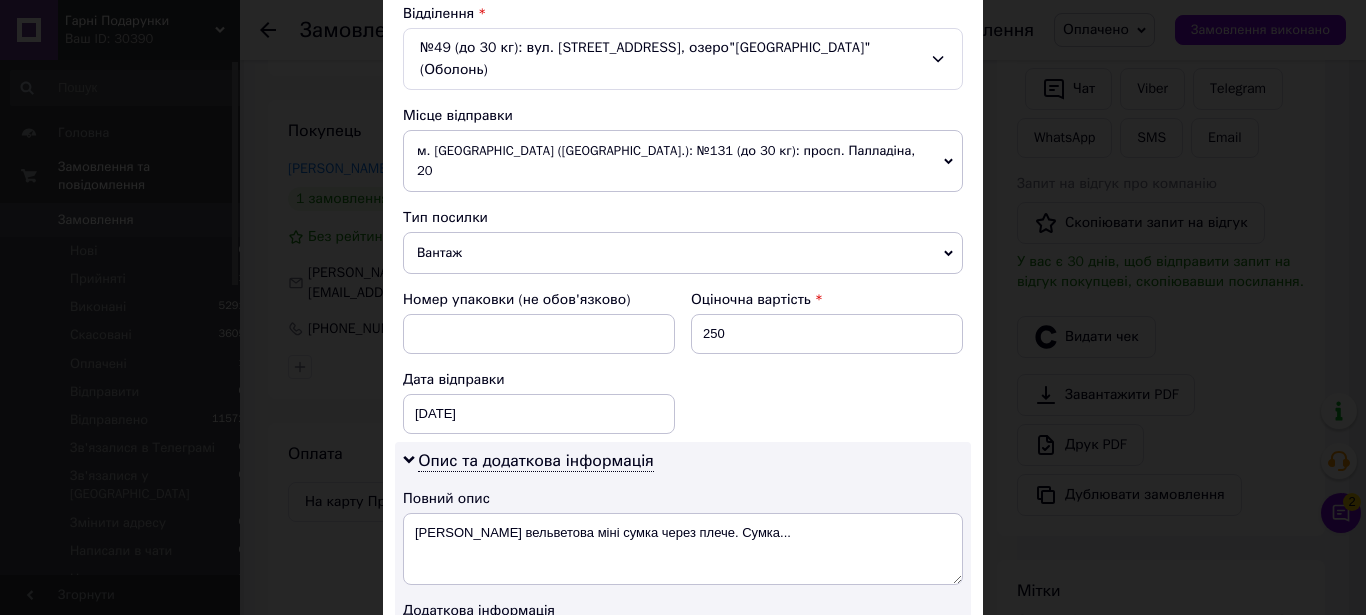 click on "м. Київ (Київська обл.): №131 (до 30 кг): просп. Палладіна, 20" at bounding box center (683, 161) 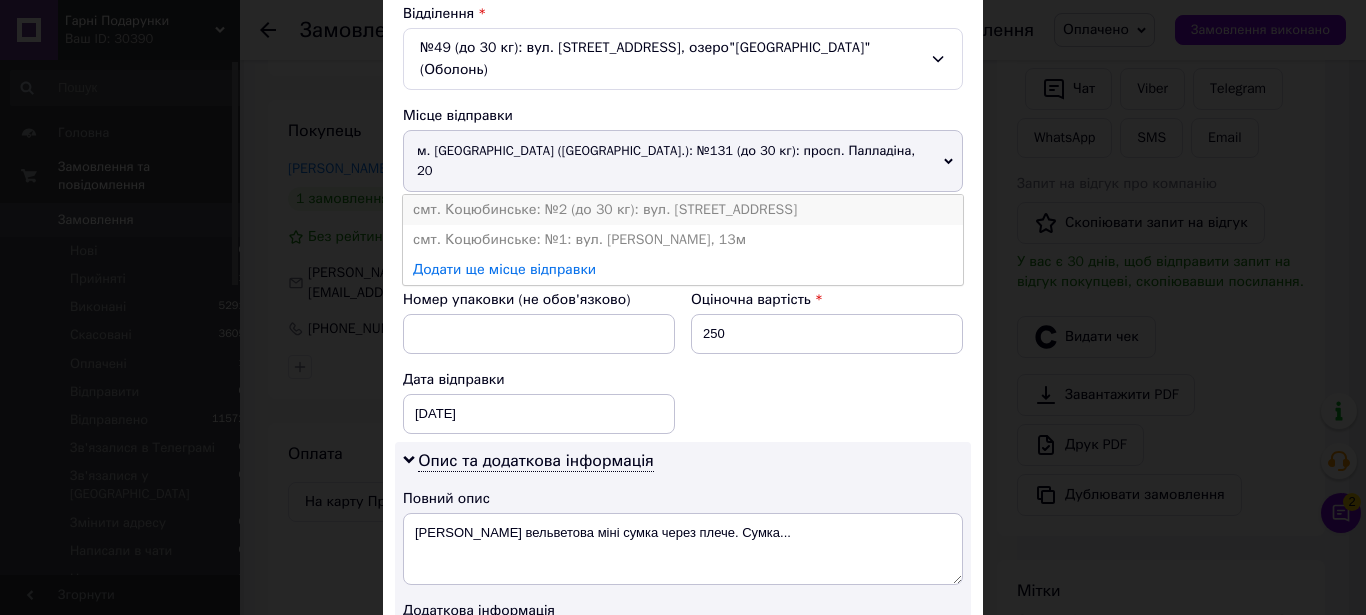 click on "смт. Коцюбинське: №2 (до 30 кг): вул. Доківська, 5б" at bounding box center [683, 210] 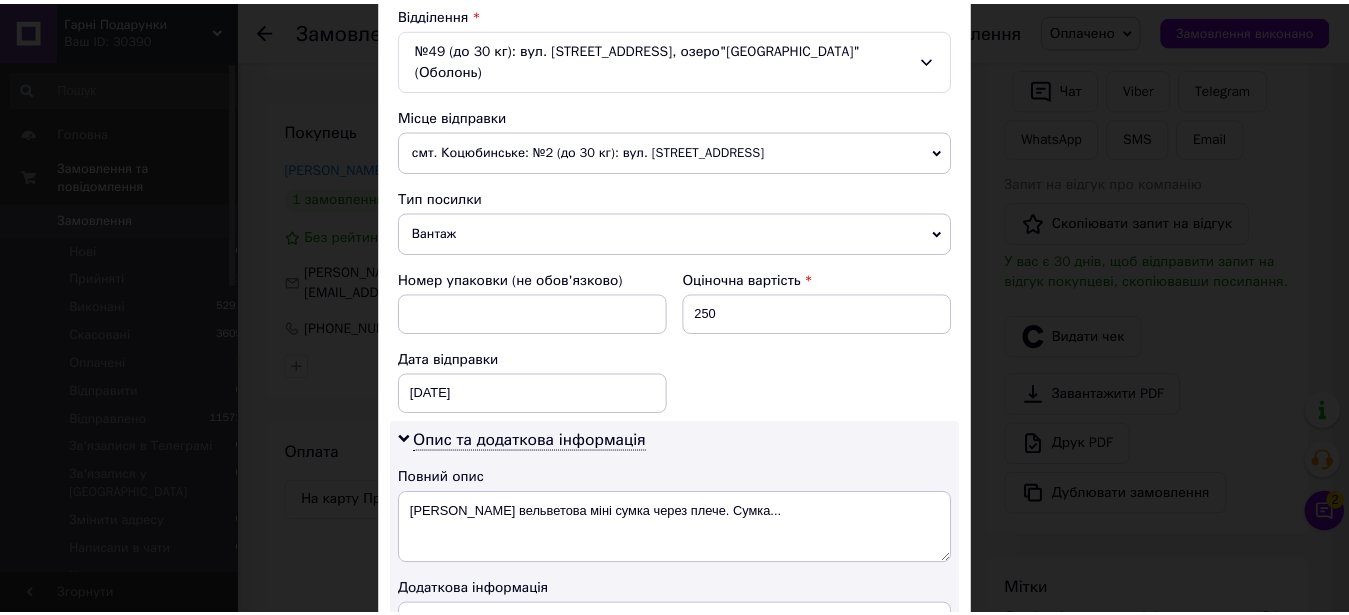 scroll, scrollTop: 973, scrollLeft: 0, axis: vertical 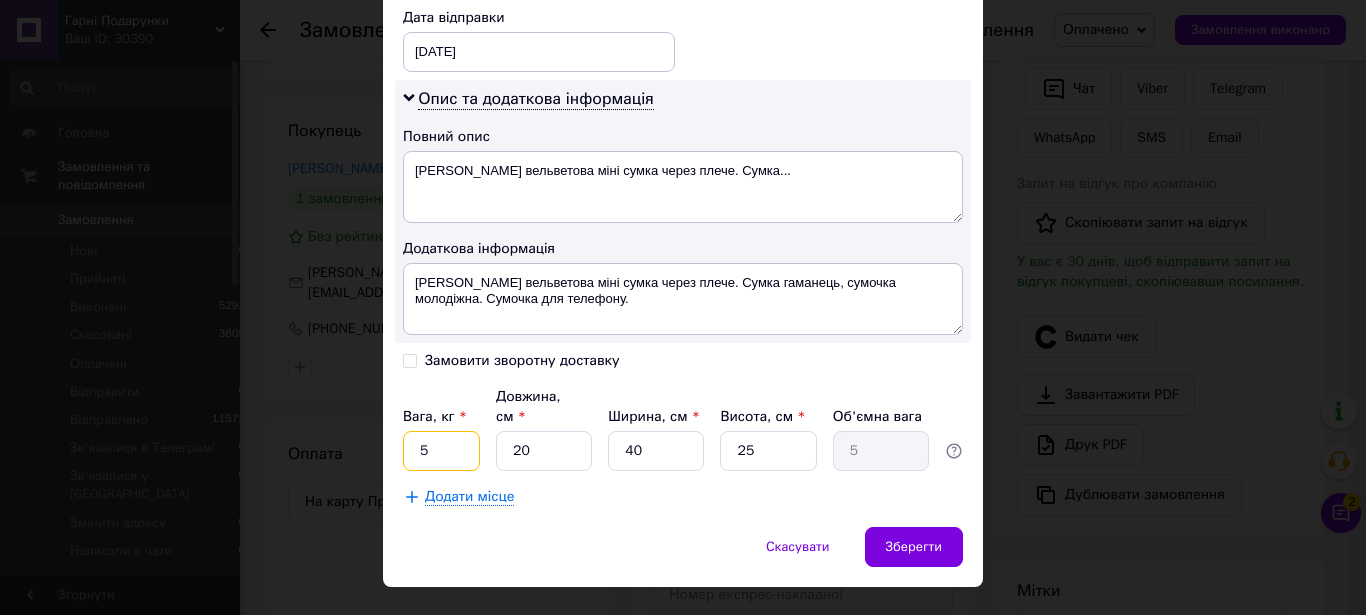 drag, startPoint x: 403, startPoint y: 408, endPoint x: 470, endPoint y: 434, distance: 71.867935 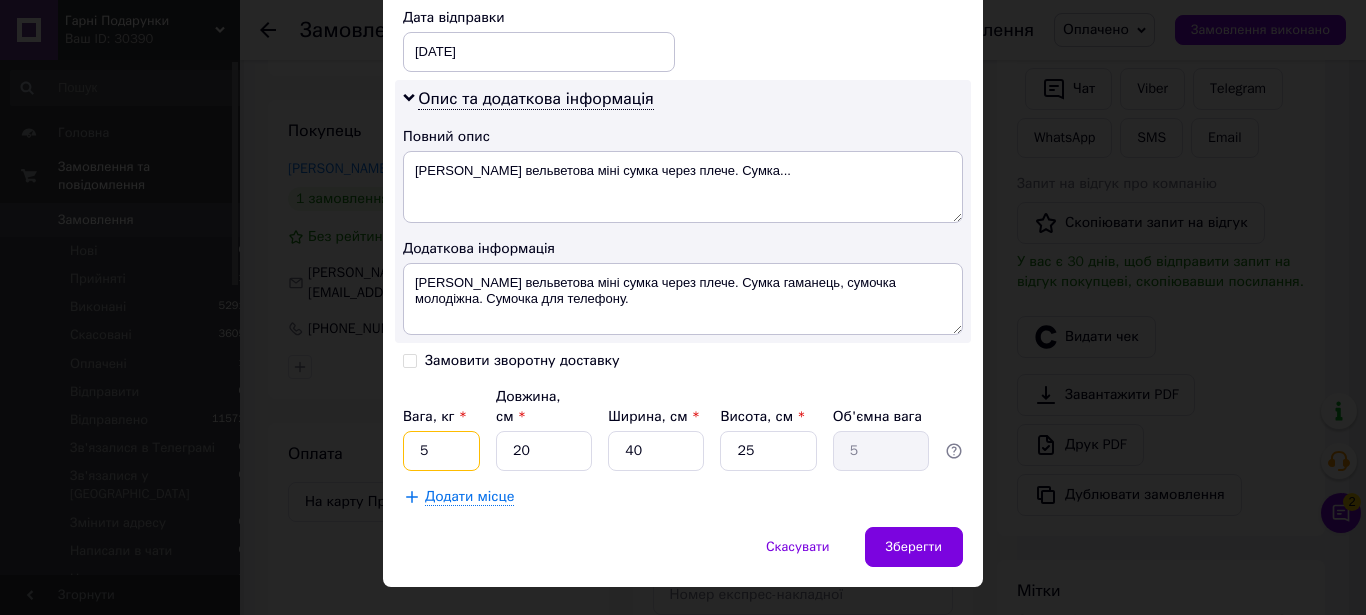 click on "Платник Отримувач Відправник Прізвище отримувача Даценко Ім'я отримувача Алина По батькові отримувача Телефон отримувача +380955688620 Тип доставки У відділенні Кур'єром В поштоматі Місто м. Київ (Київська обл.) Відділення №49 (до 30 кг): вул. Йорданська, 1, озеро"Вербне"(Оболонь) Місце відправки смт. Коцюбинське: №2 (до 30 кг): вул. Доківська, 5б м. Київ (Київська обл.): №131 (до 30 кг): просп. Палладіна, 20 смт. Коцюбинське: №1: вул. Пономарьова, 13м Додати ще місце відправки Тип посилки Вантаж Документи Номер упаковки (не обов'язково) Оціночна вартість 250 Дата відправки 10.07.2025 < >" at bounding box center [683, -118] 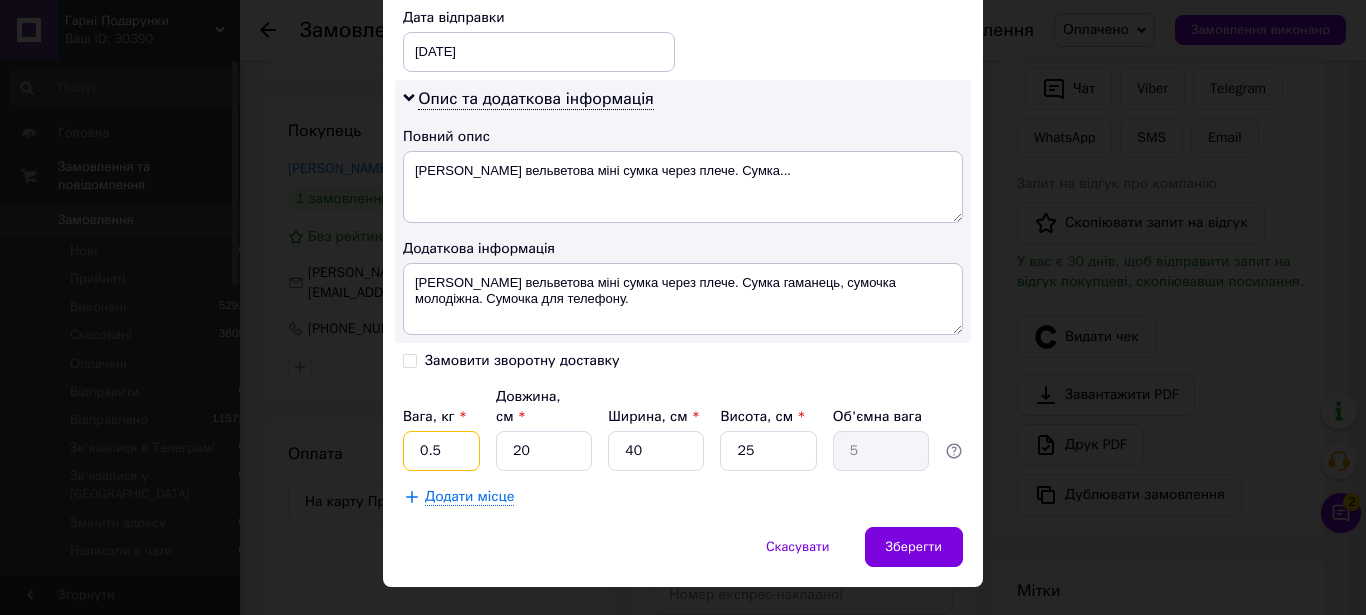 type on "0.5" 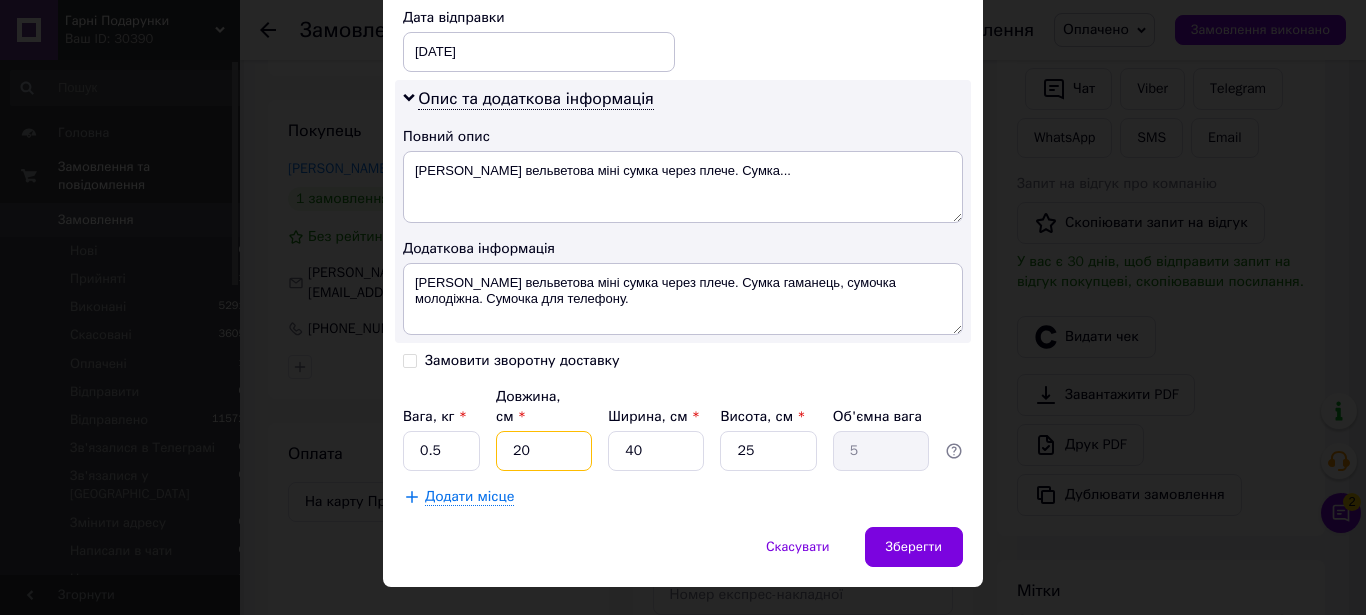 drag, startPoint x: 501, startPoint y: 405, endPoint x: 545, endPoint y: 415, distance: 45.122055 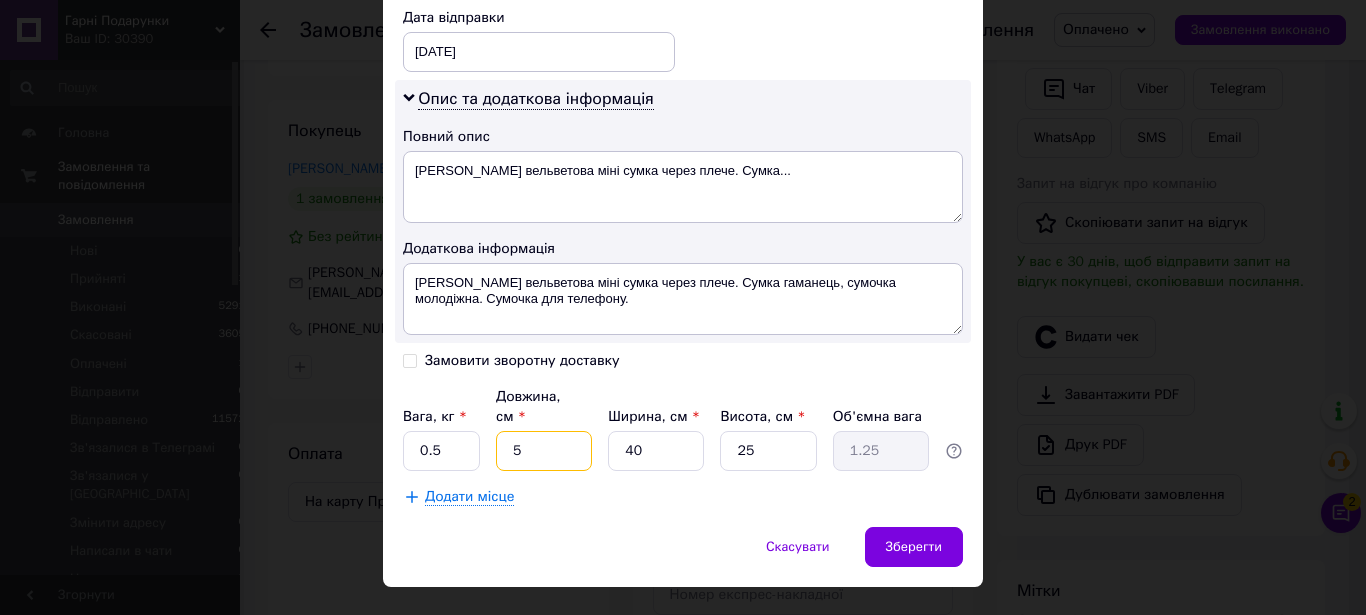 type on "5" 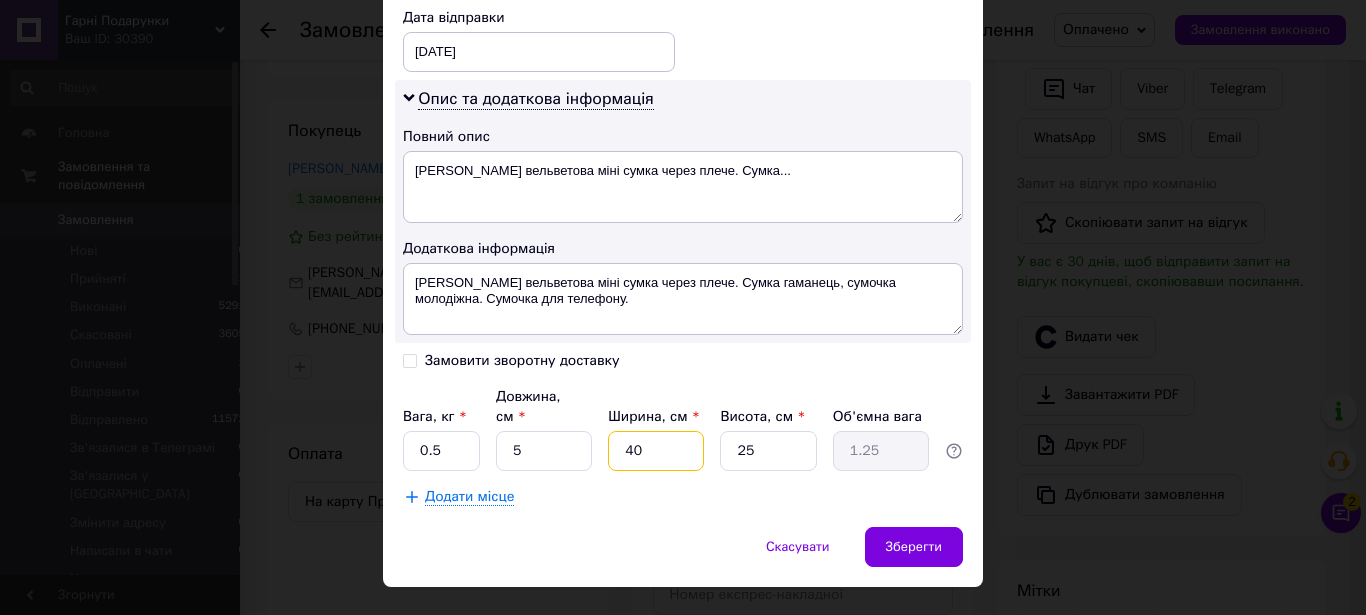 drag, startPoint x: 613, startPoint y: 409, endPoint x: 637, endPoint y: 418, distance: 25.632011 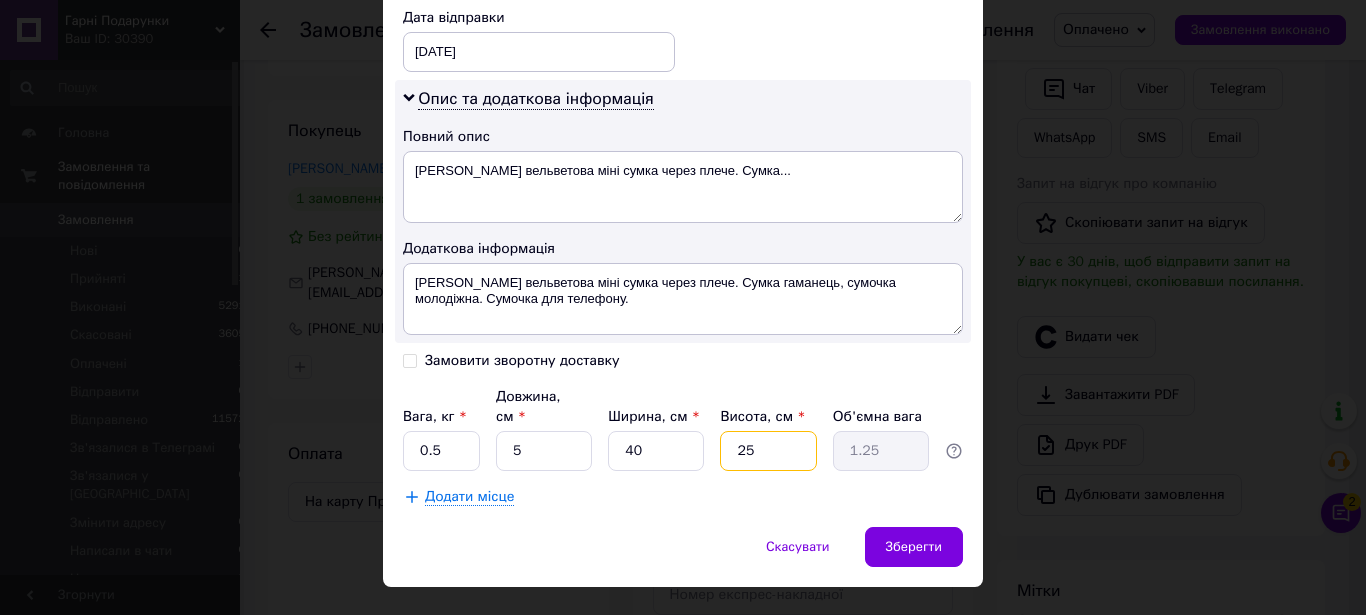 drag, startPoint x: 728, startPoint y: 407, endPoint x: 750, endPoint y: 415, distance: 23.409399 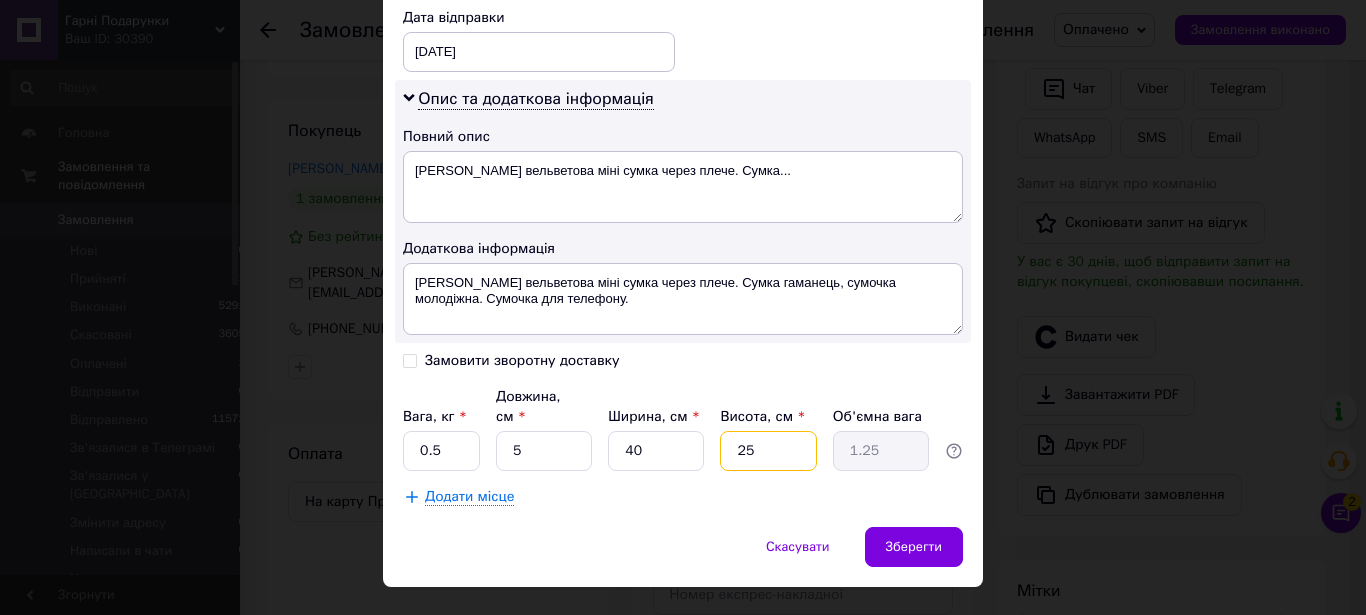 type on "5" 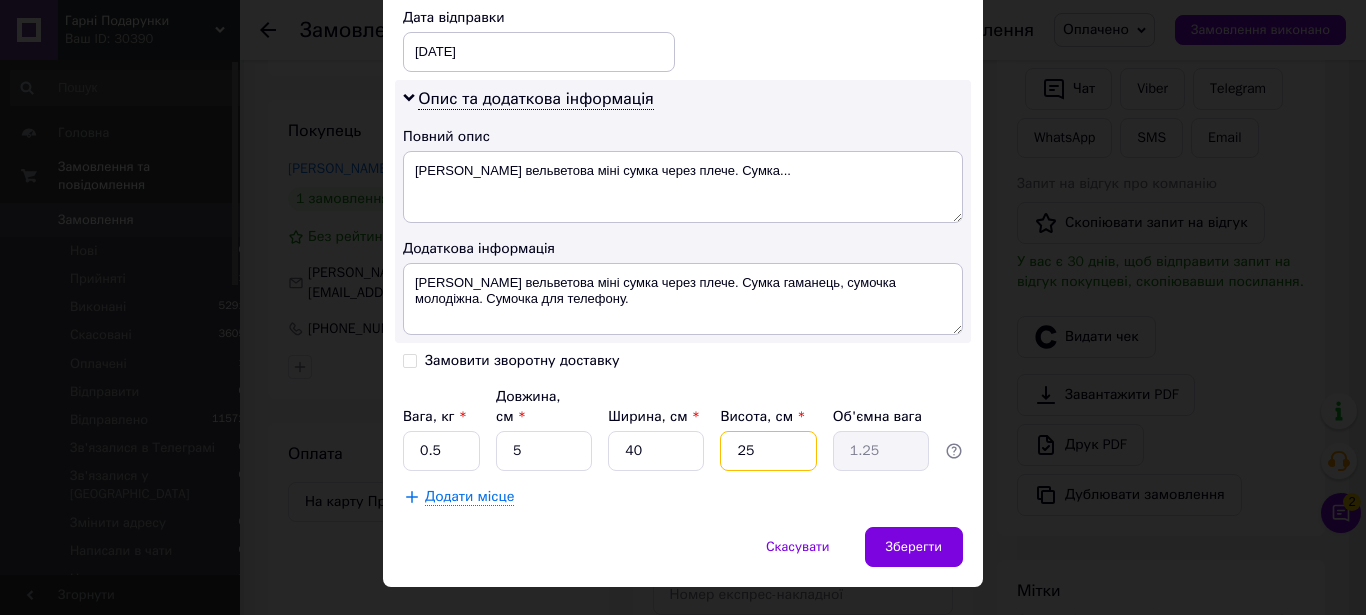 type on "0.25" 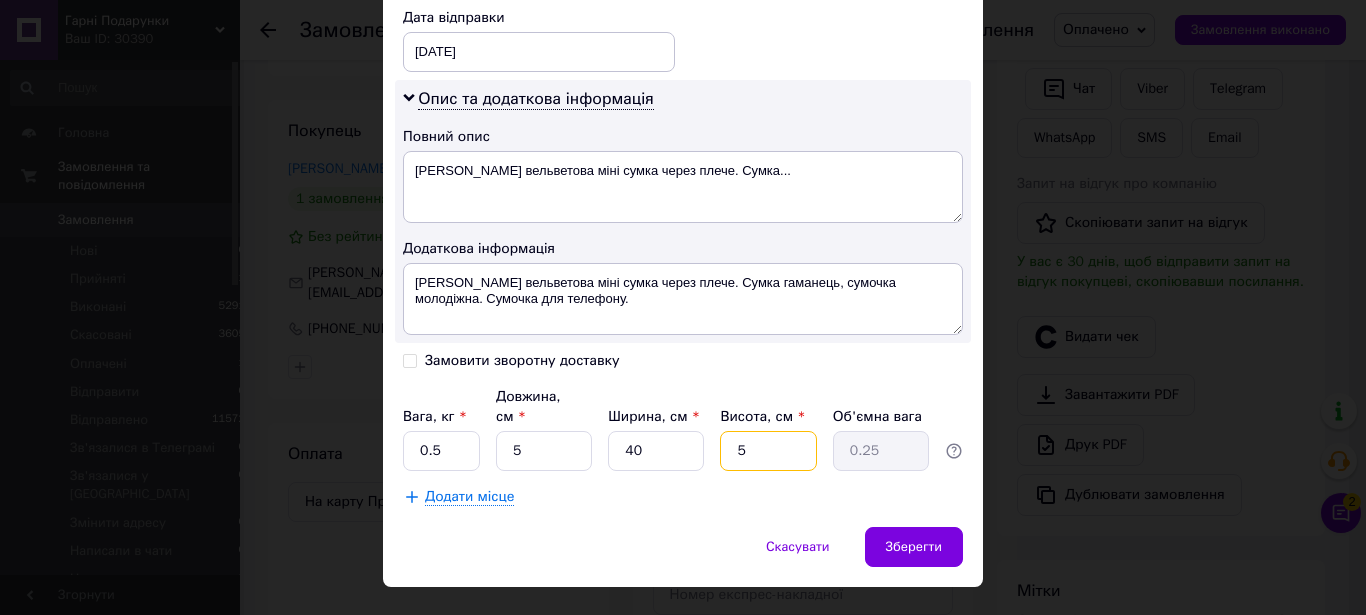 type on "5" 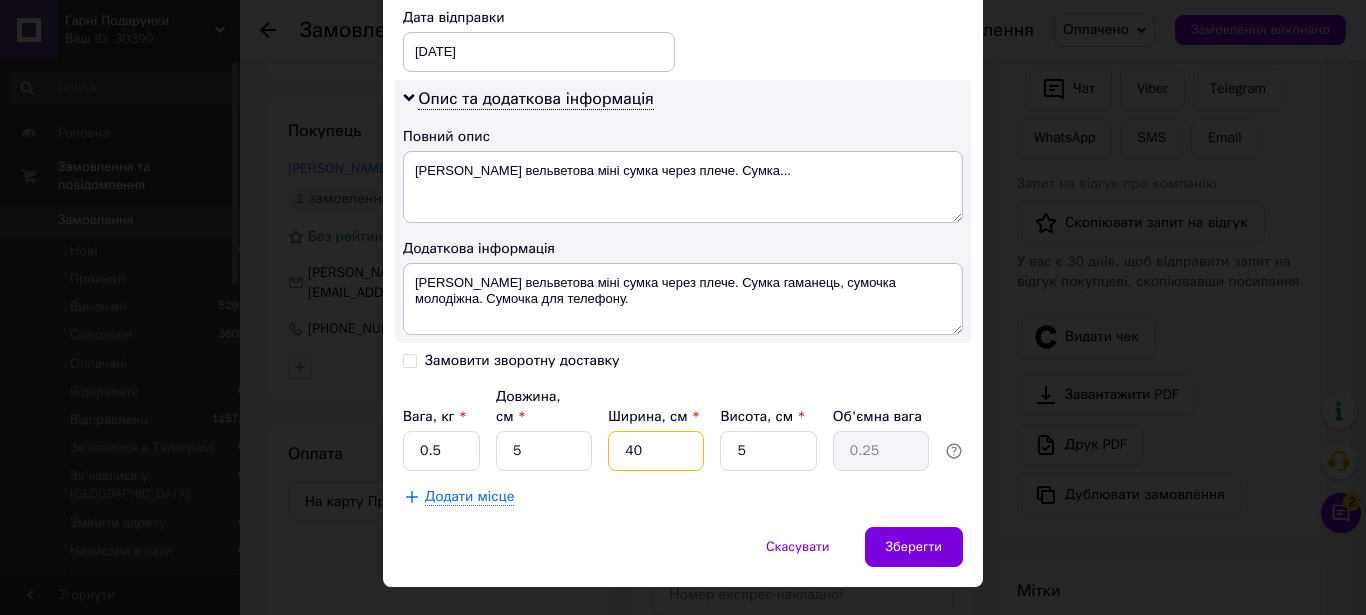 drag, startPoint x: 612, startPoint y: 402, endPoint x: 642, endPoint y: 410, distance: 31.04835 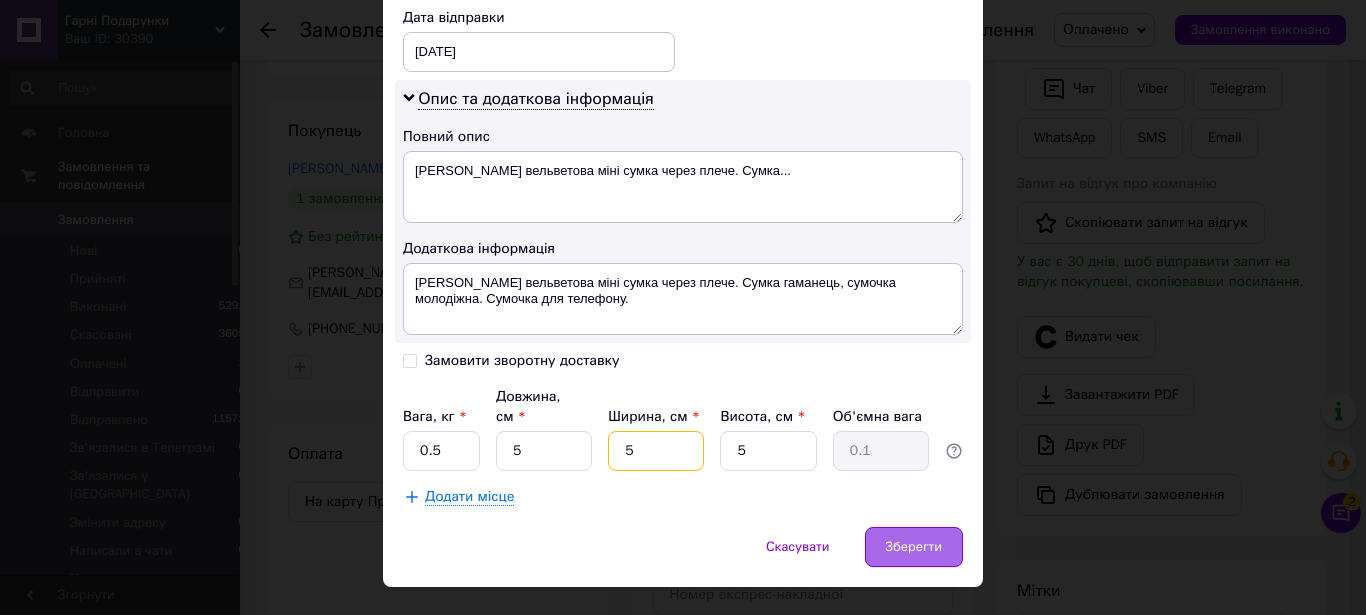 type on "5" 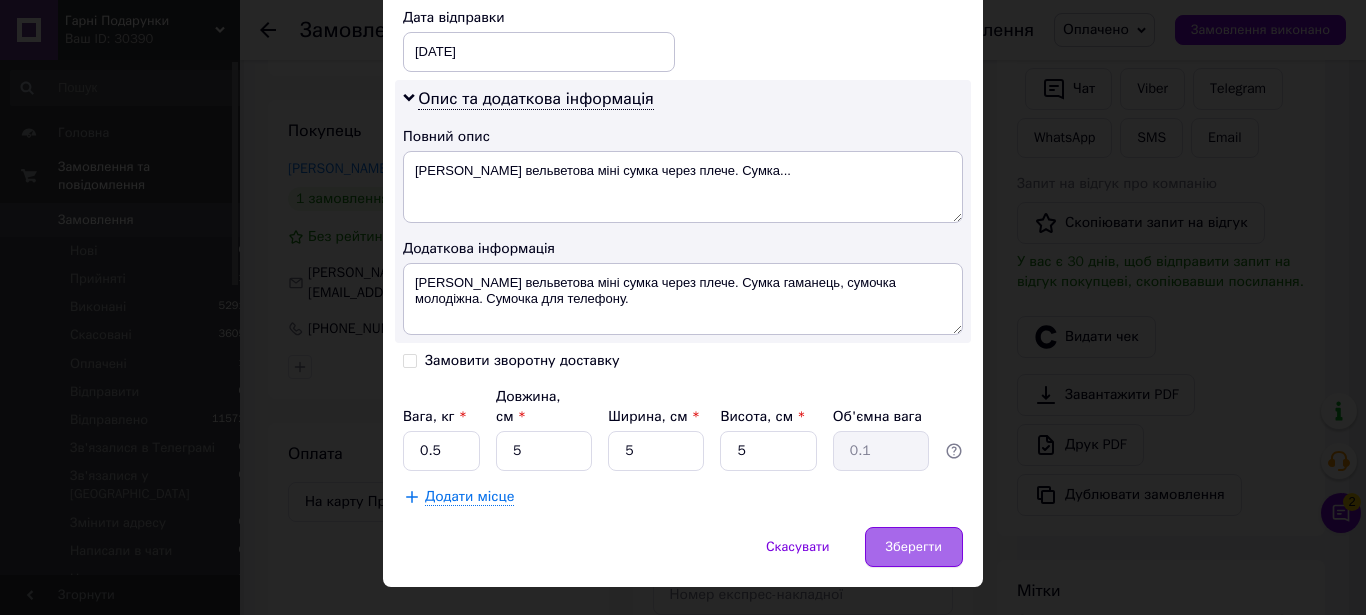 click on "Зберегти" at bounding box center [914, 547] 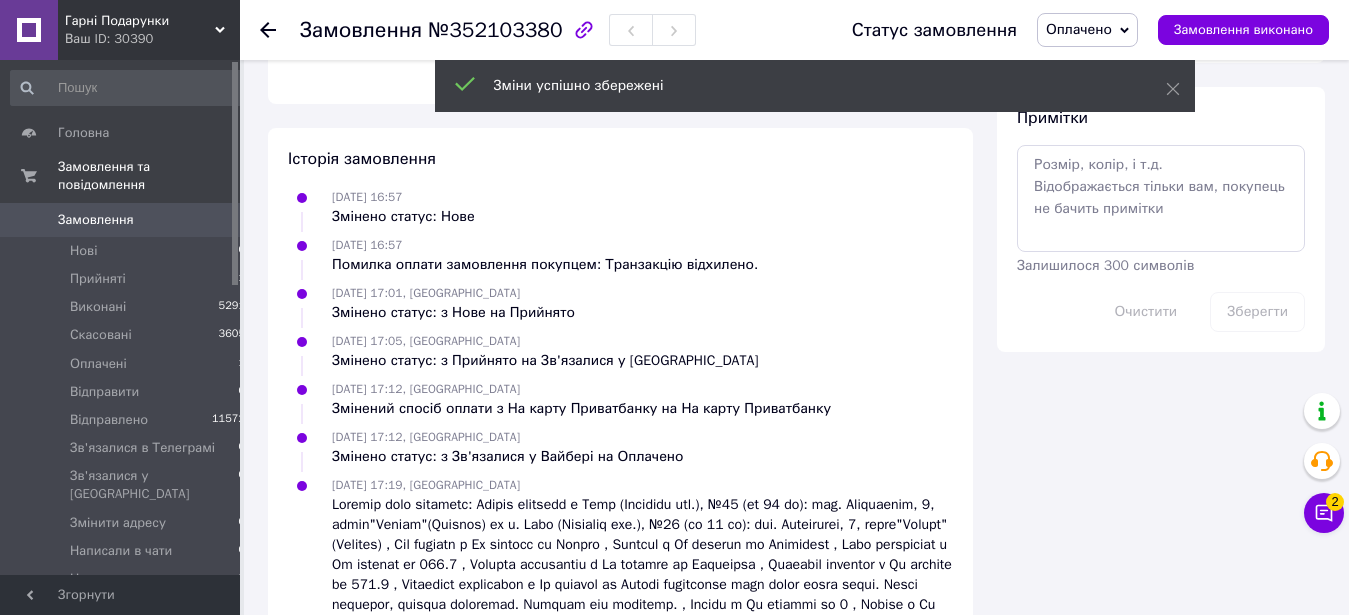 scroll, scrollTop: 679, scrollLeft: 0, axis: vertical 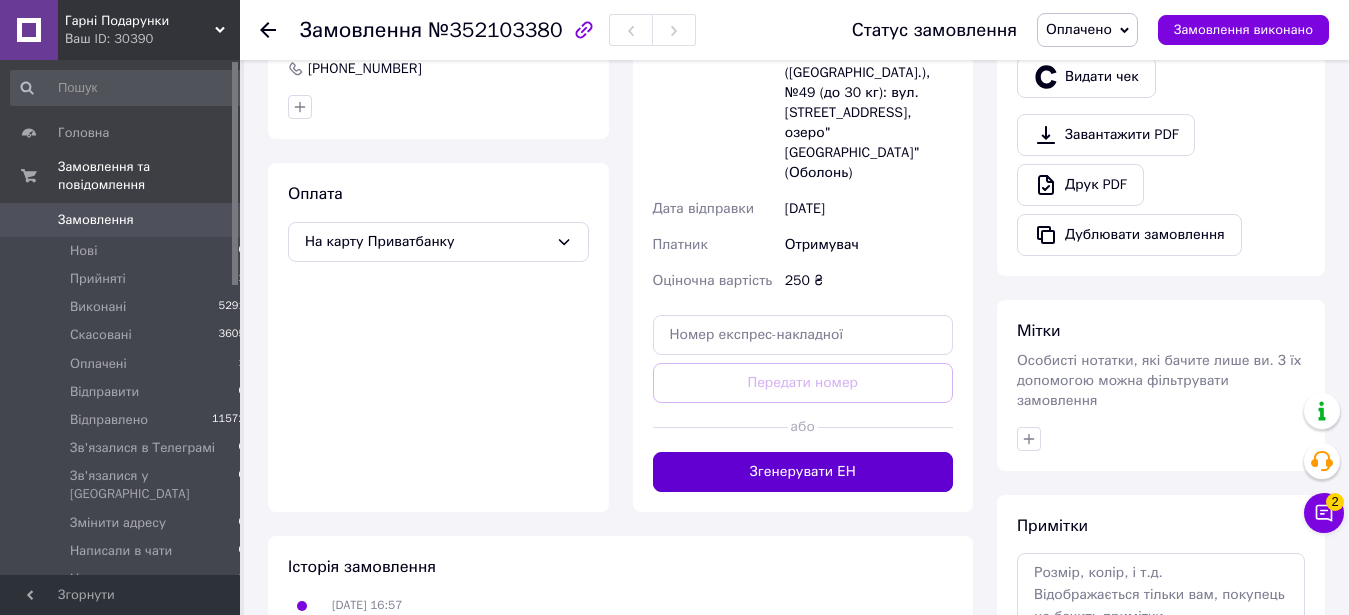 click on "Згенерувати ЕН" at bounding box center [803, 472] 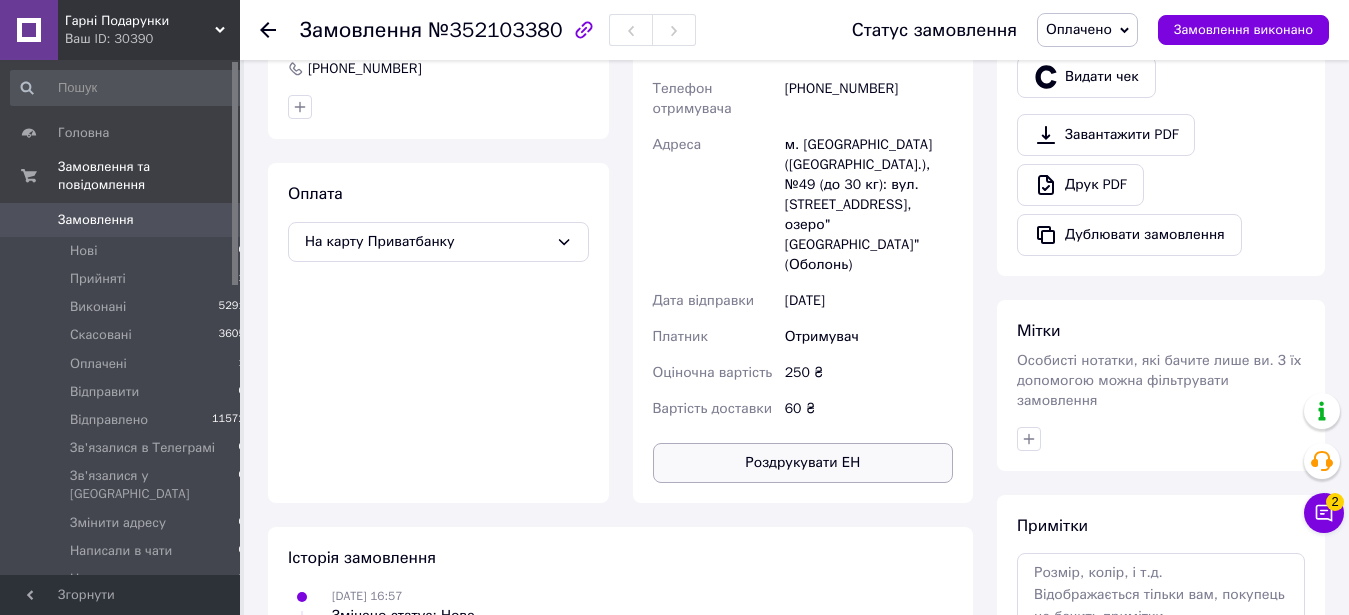 click on "Роздрукувати ЕН" at bounding box center (803, 463) 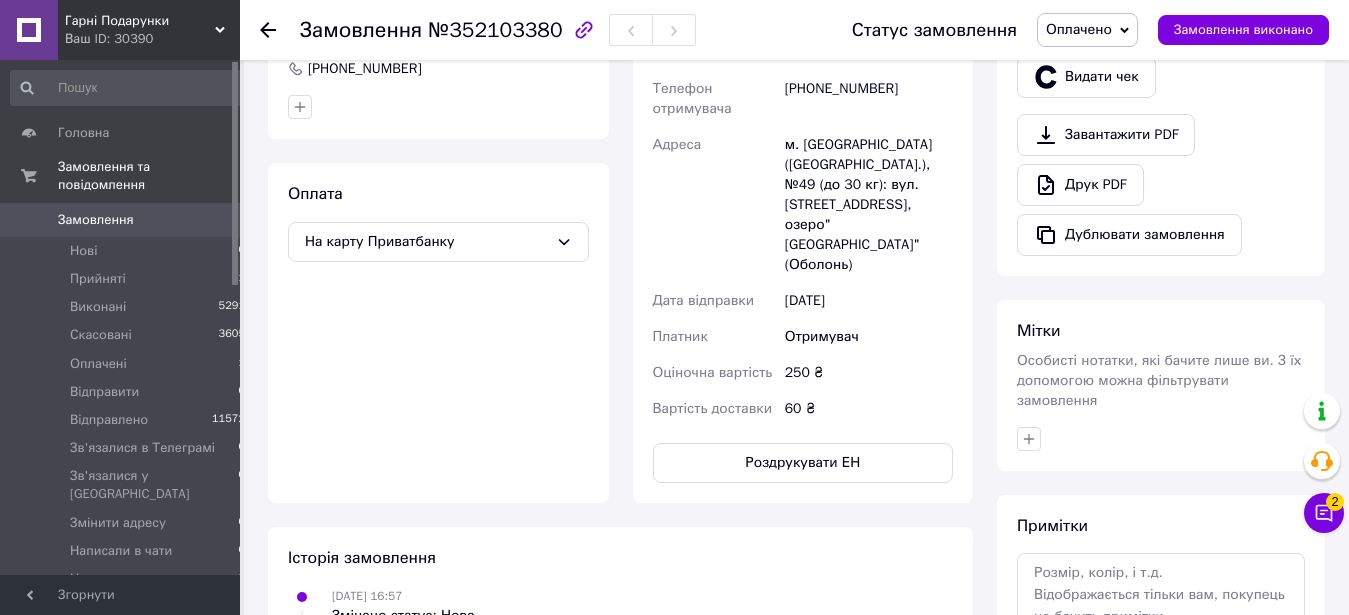 click 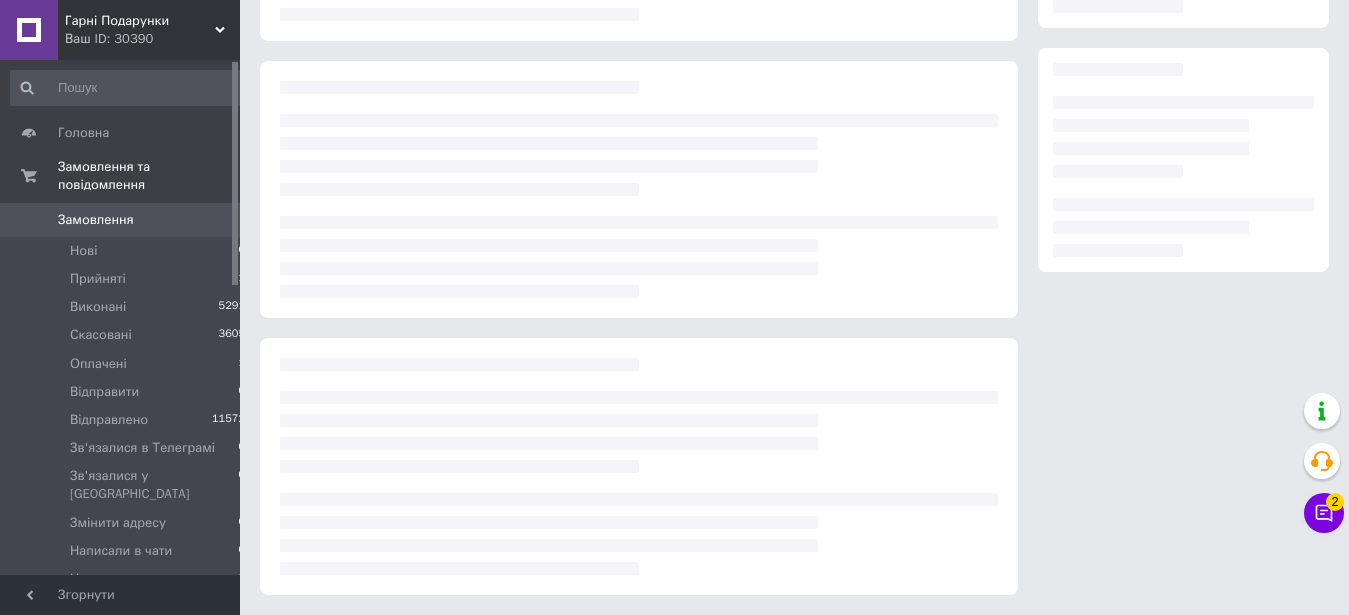 scroll, scrollTop: 0, scrollLeft: 0, axis: both 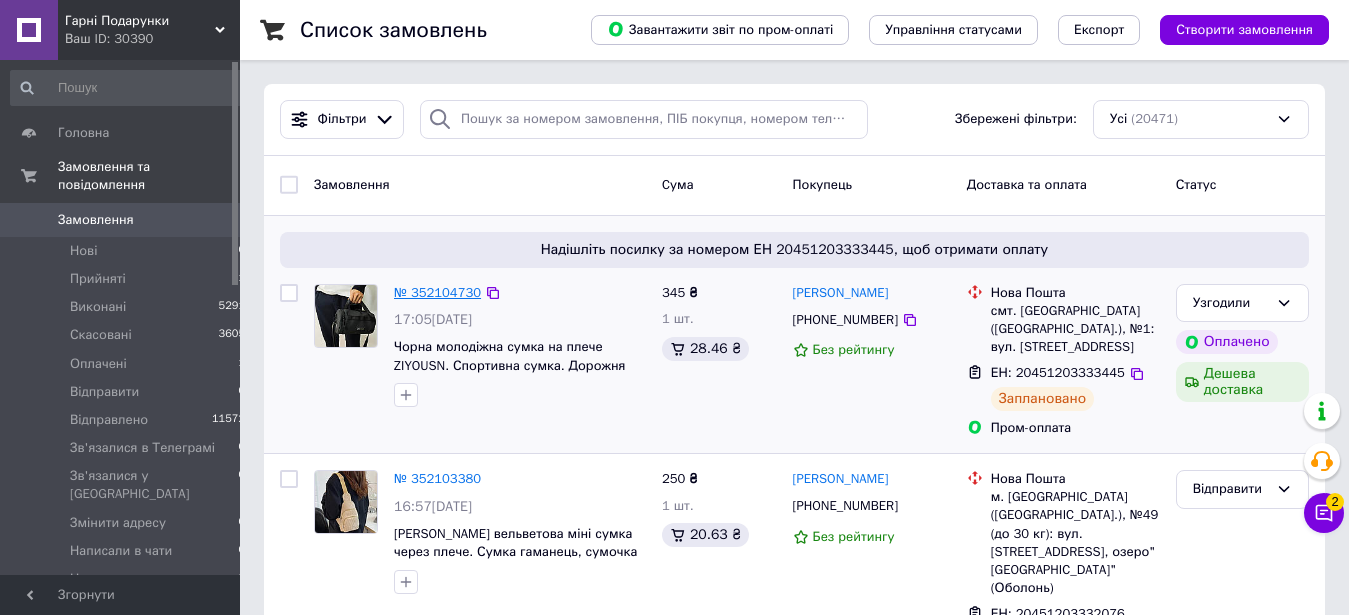 click on "№ 352104730" at bounding box center (437, 292) 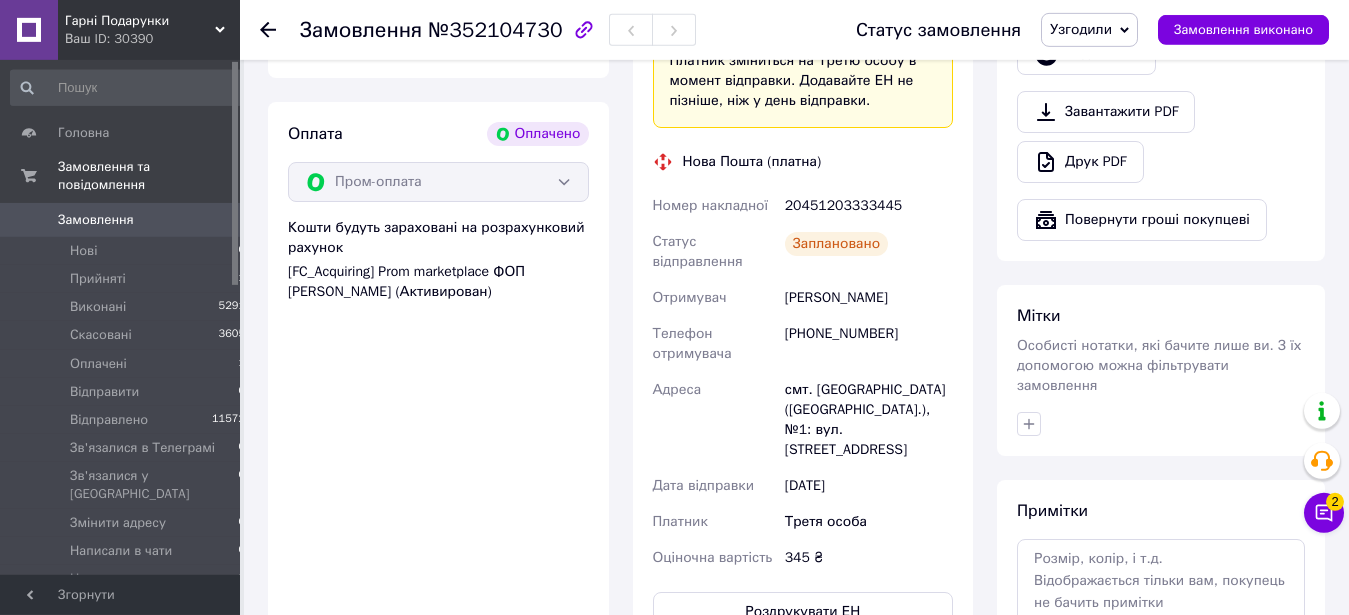 scroll, scrollTop: 816, scrollLeft: 0, axis: vertical 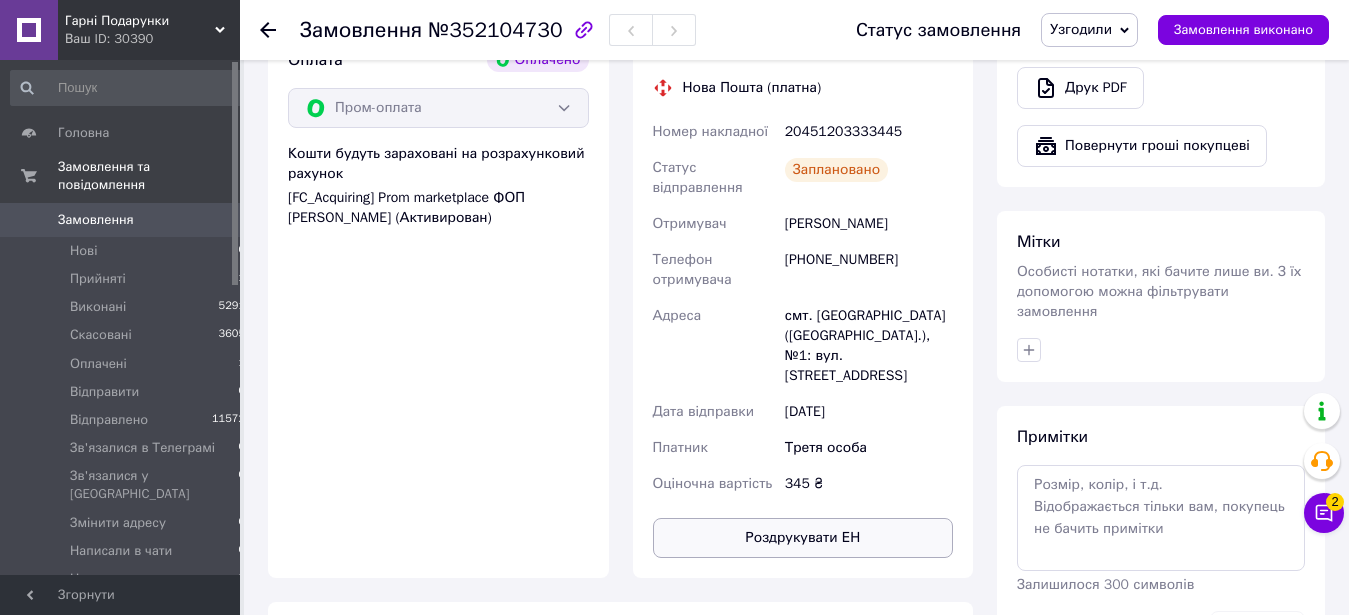 click on "Роздрукувати ЕН" at bounding box center (803, 538) 